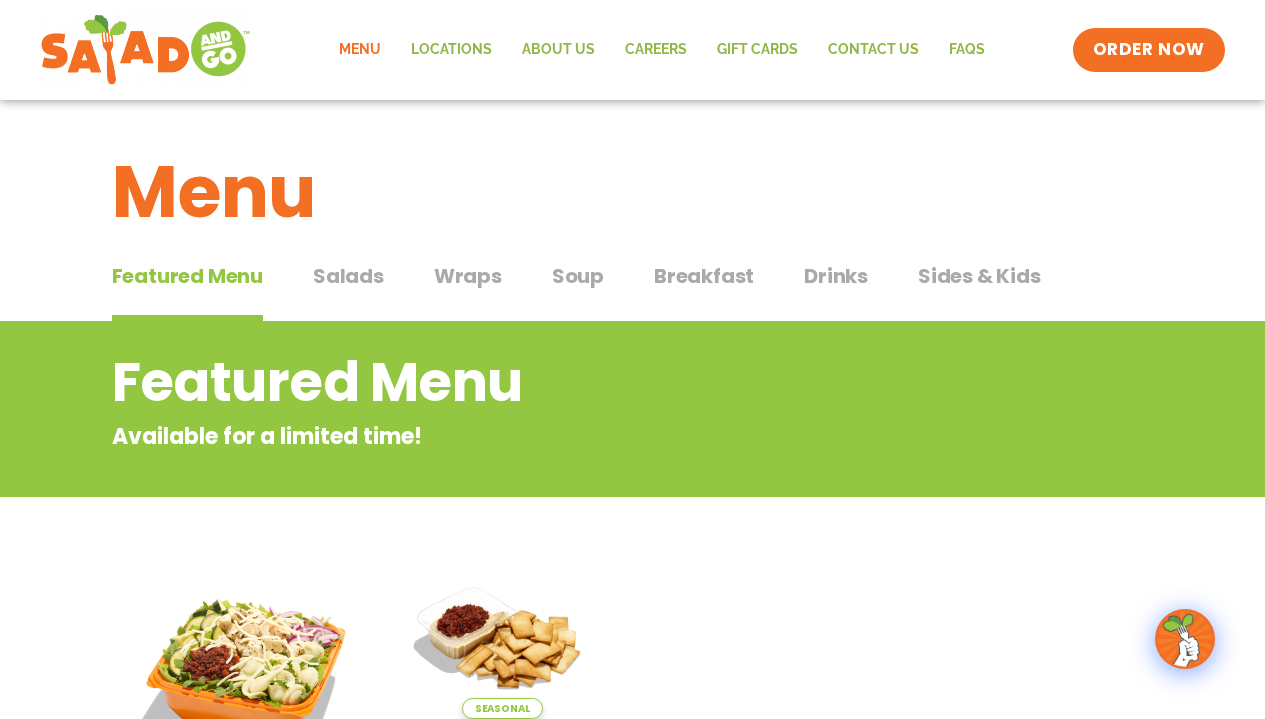scroll, scrollTop: 0, scrollLeft: 0, axis: both 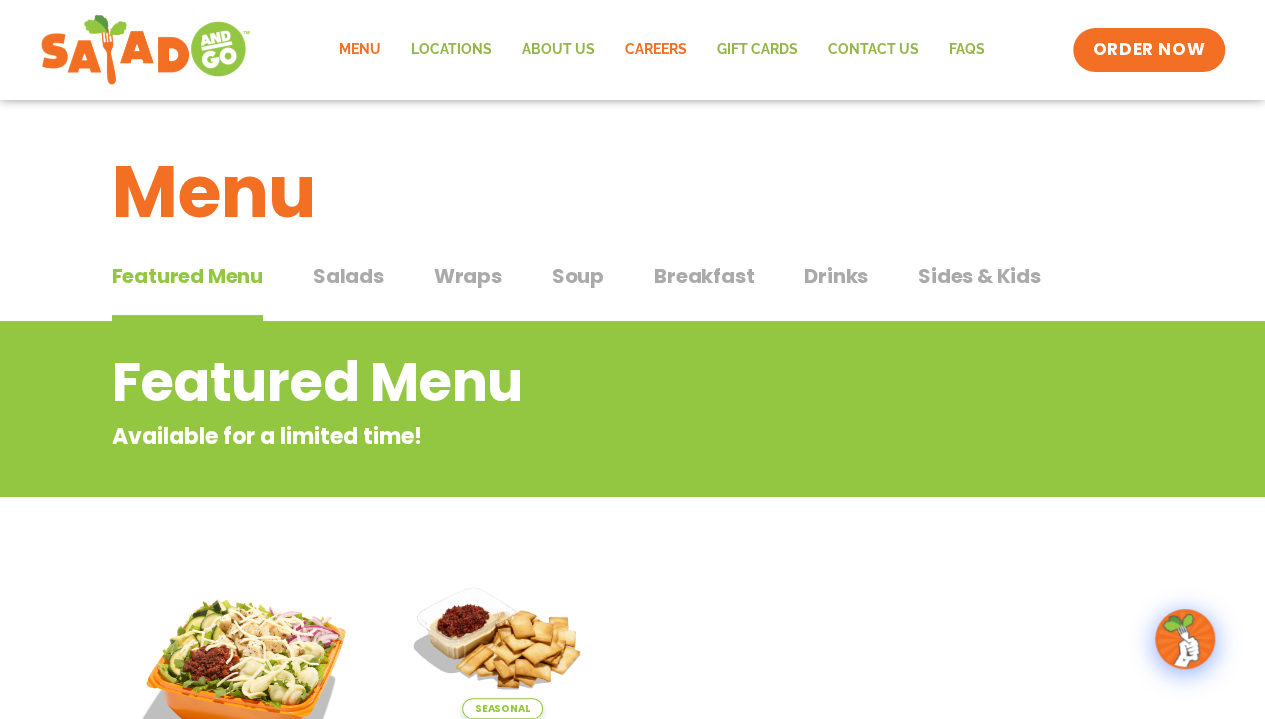 click on "Careers" 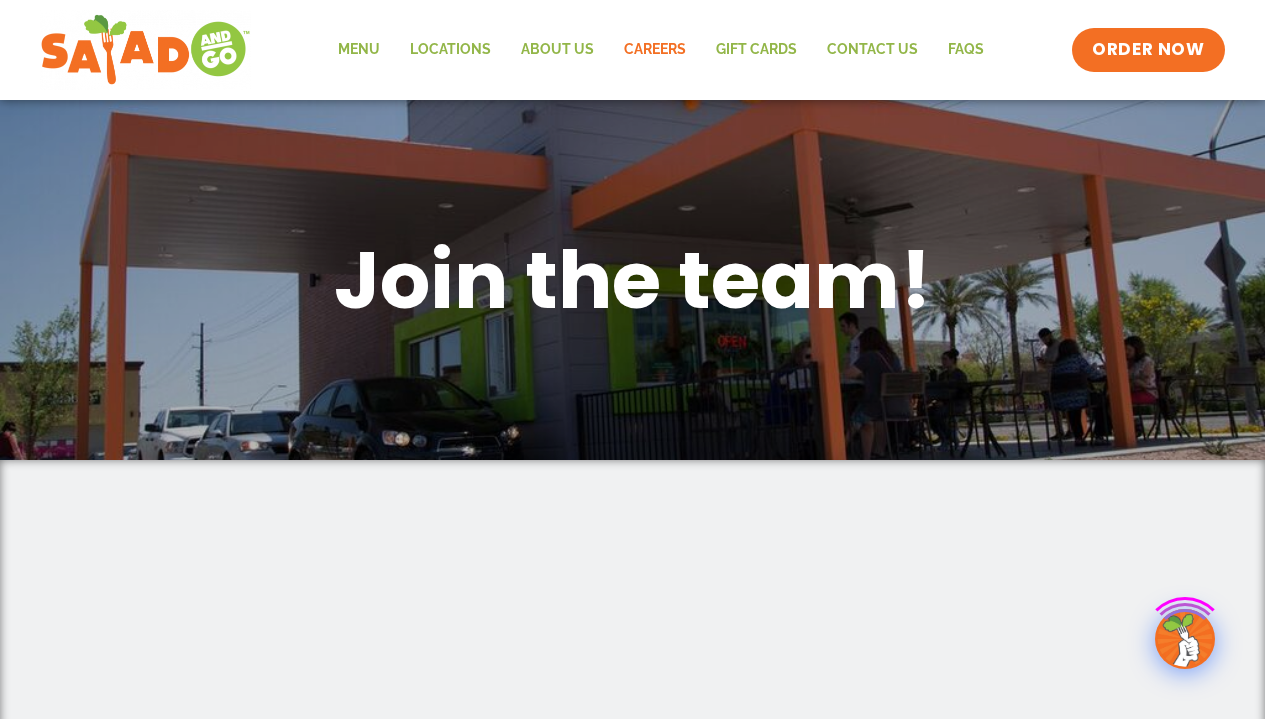 scroll, scrollTop: 0, scrollLeft: 0, axis: both 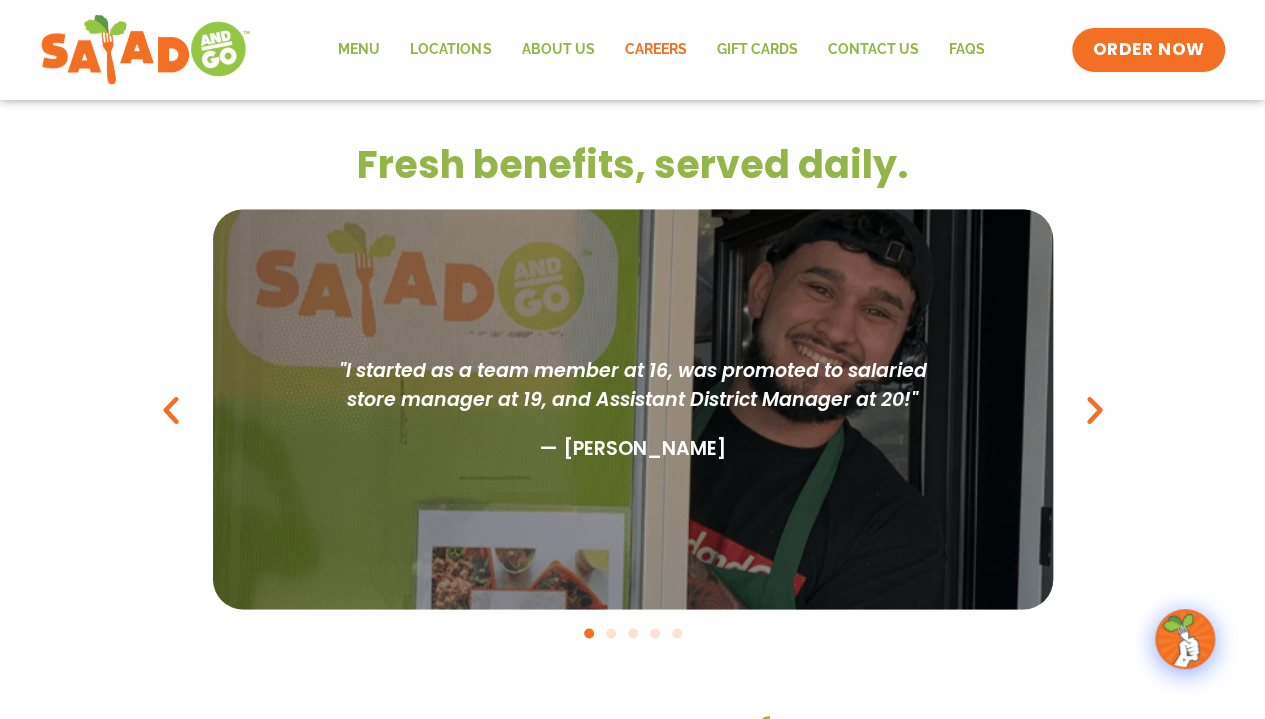 drag, startPoint x: 1269, startPoint y: 97, endPoint x: 1264, endPoint y: 333, distance: 236.05296 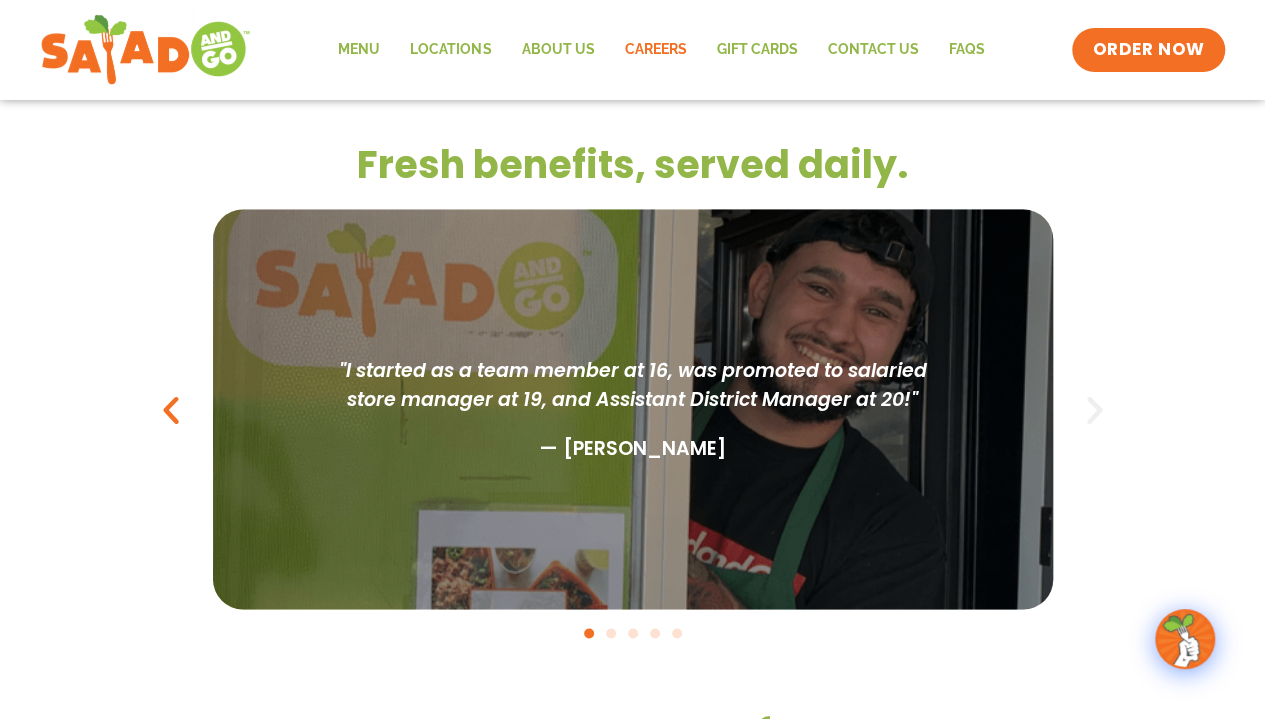 click at bounding box center (1095, 409) 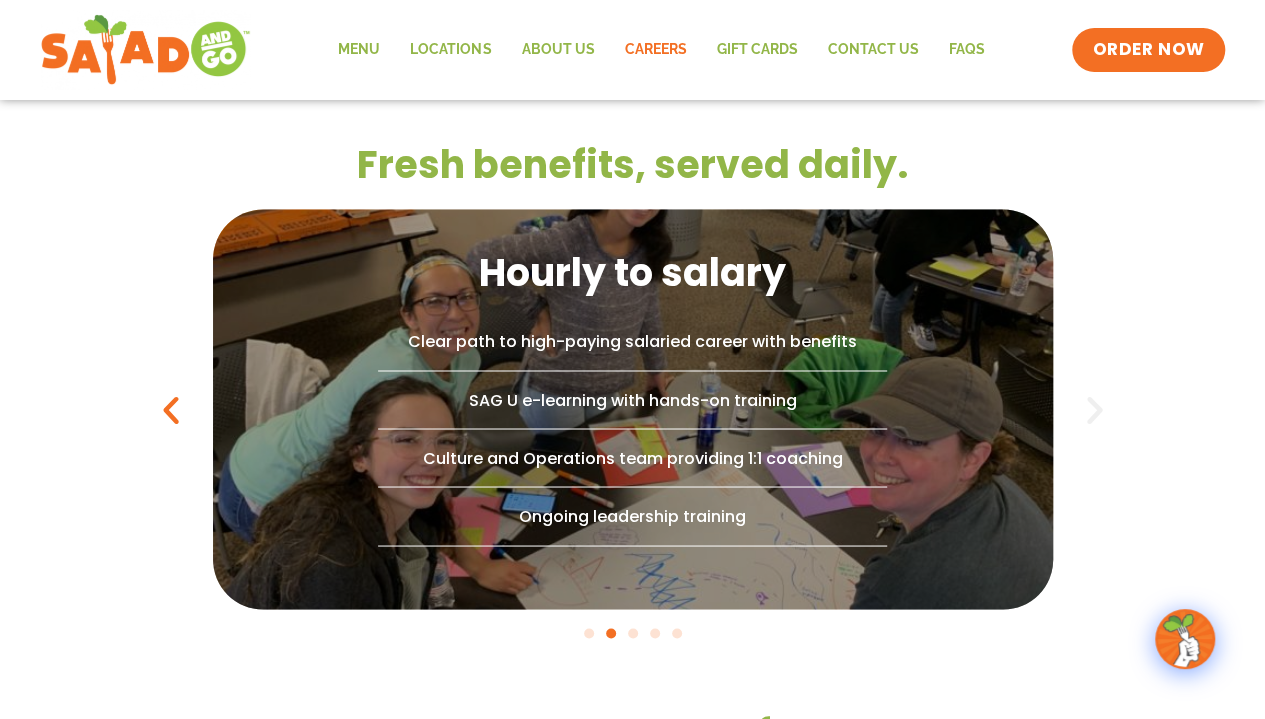 click at bounding box center [1095, 409] 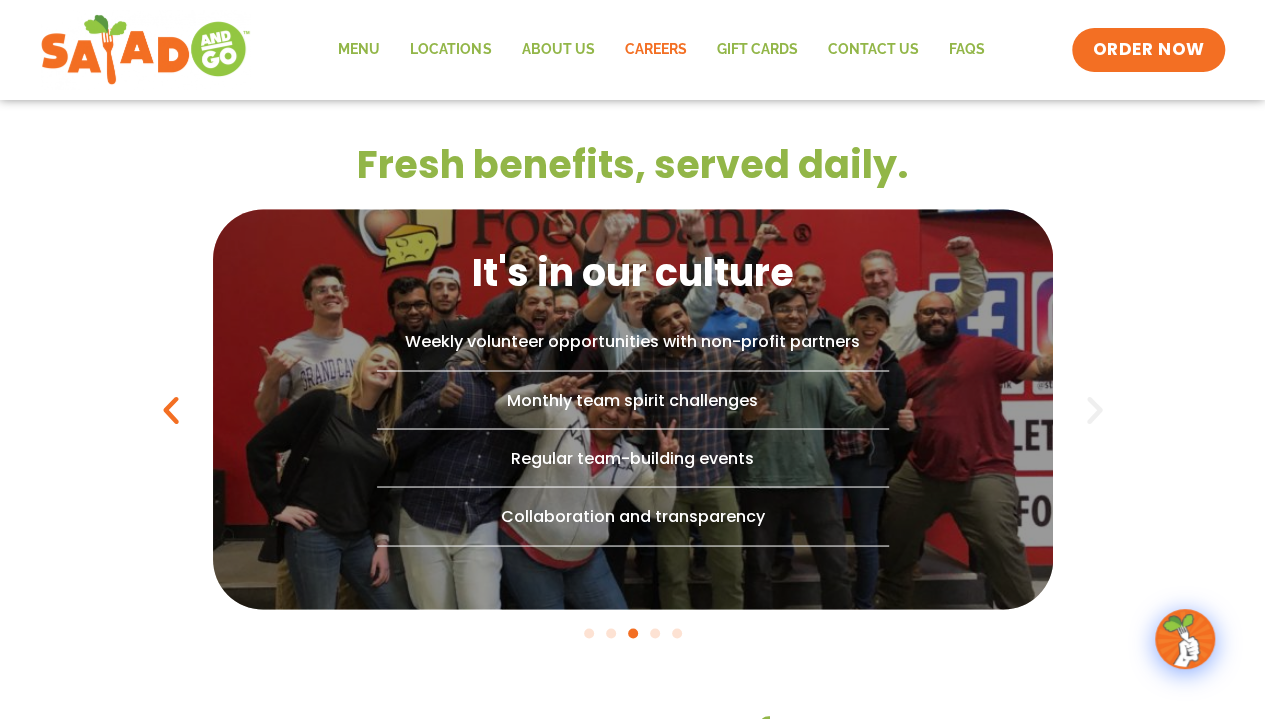 click at bounding box center [1095, 409] 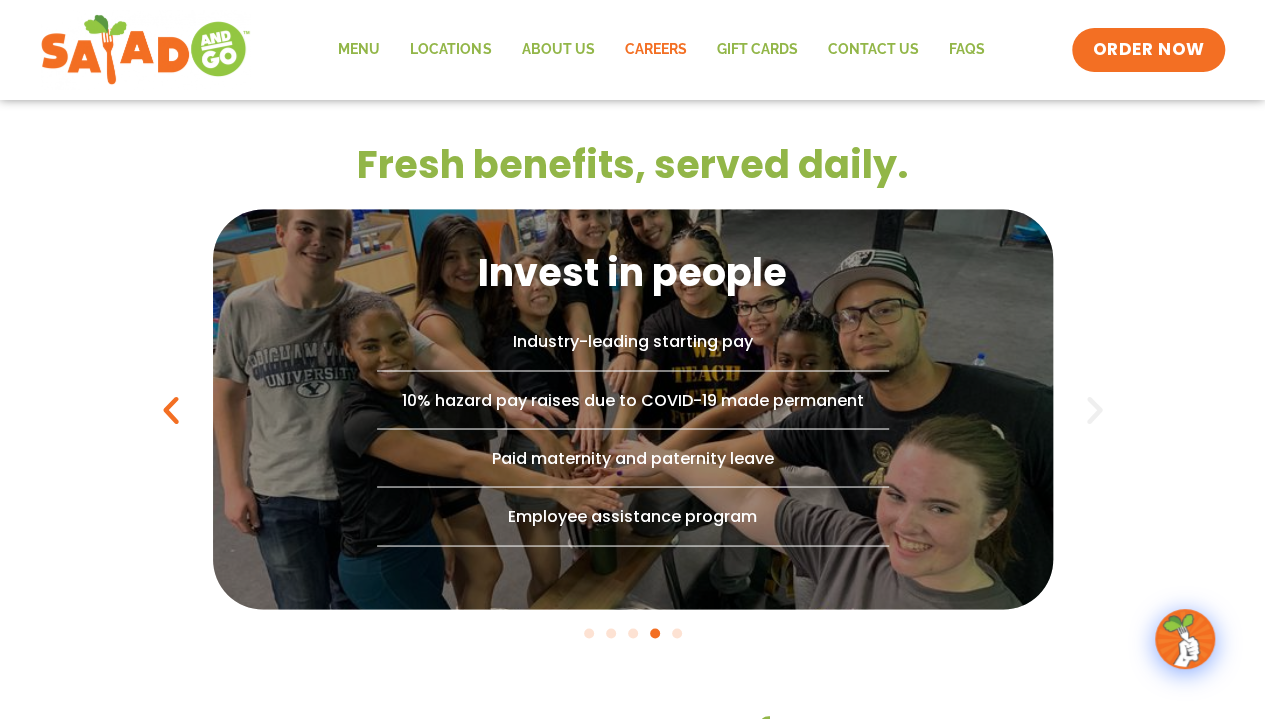 click at bounding box center [1095, 409] 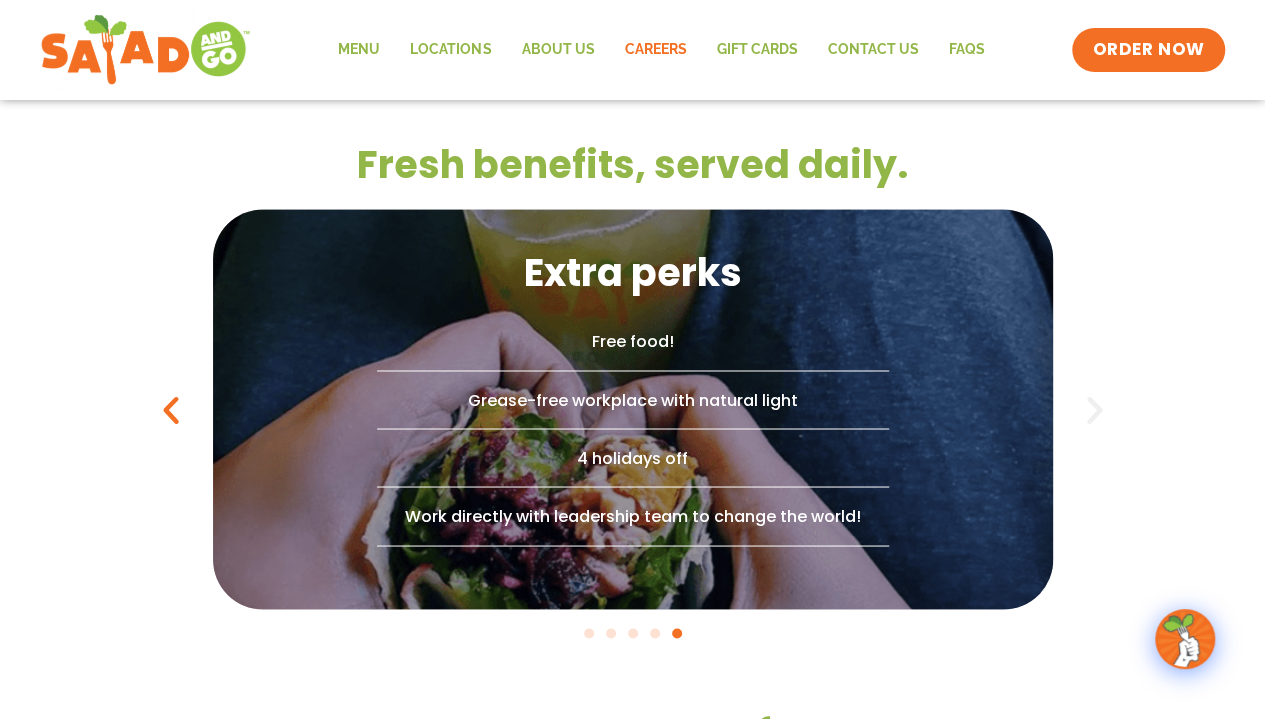 click at bounding box center [1095, 409] 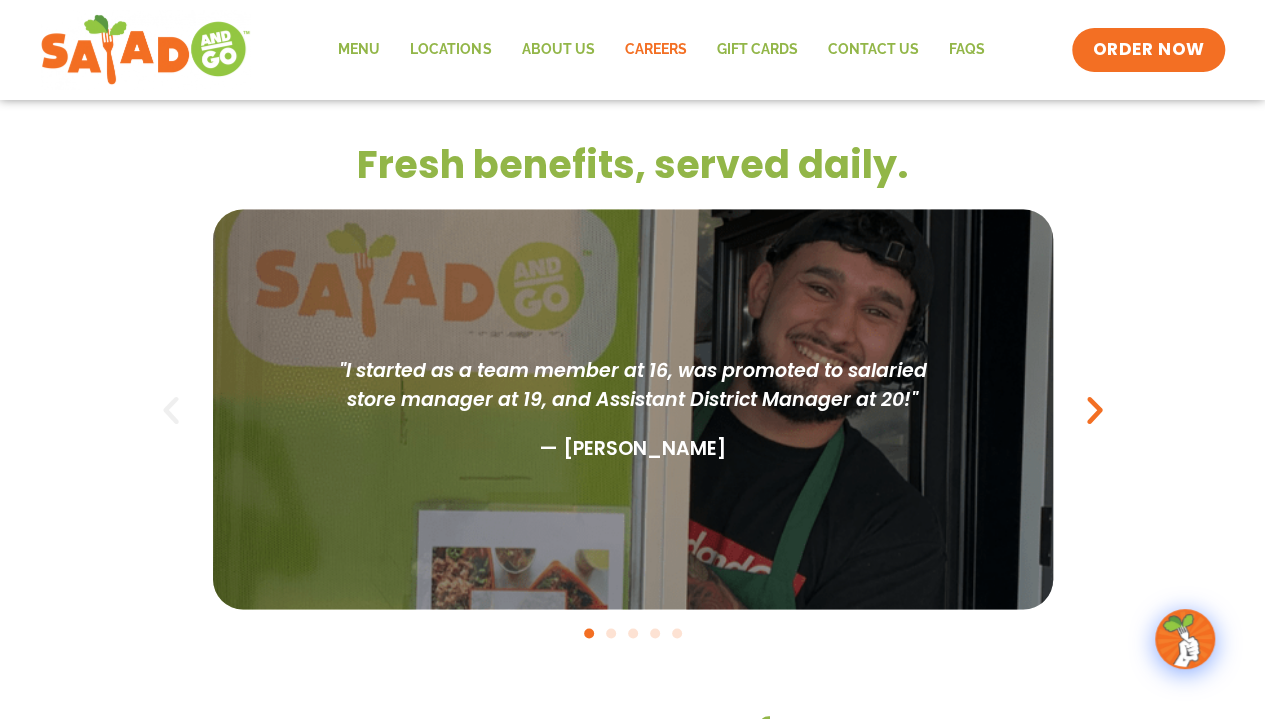 click at bounding box center [171, 409] 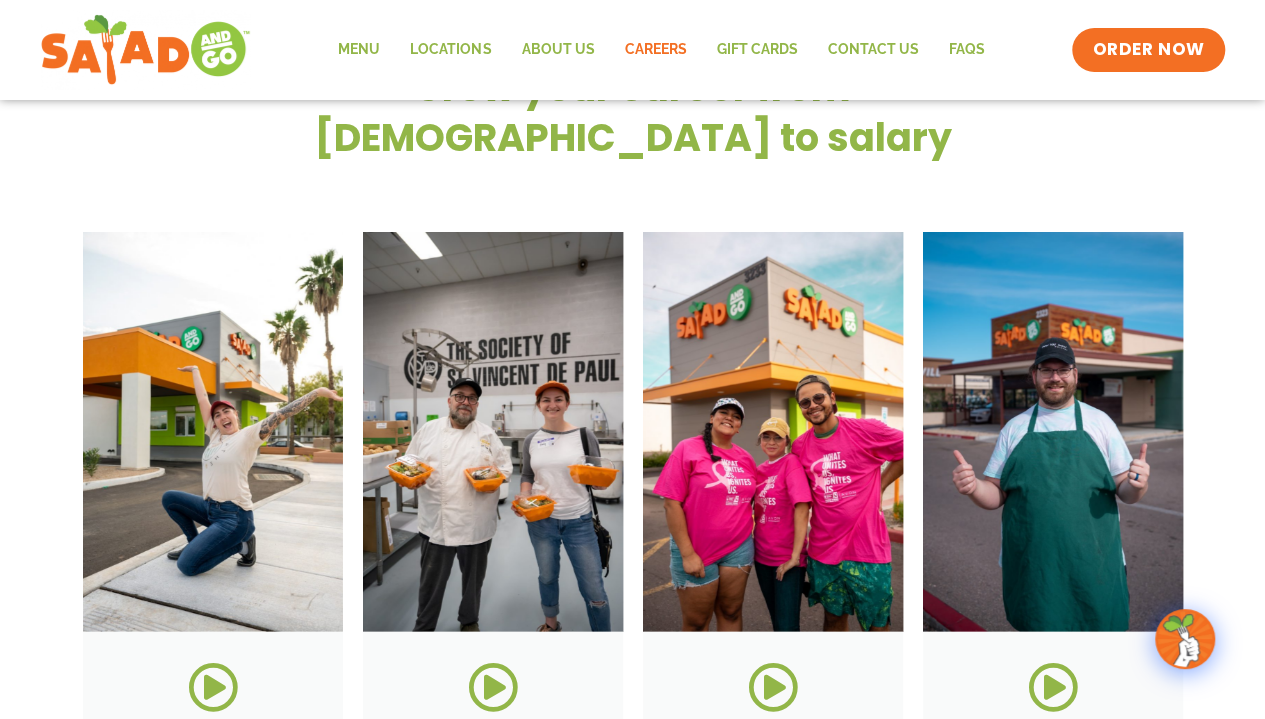 scroll, scrollTop: 2205, scrollLeft: 0, axis: vertical 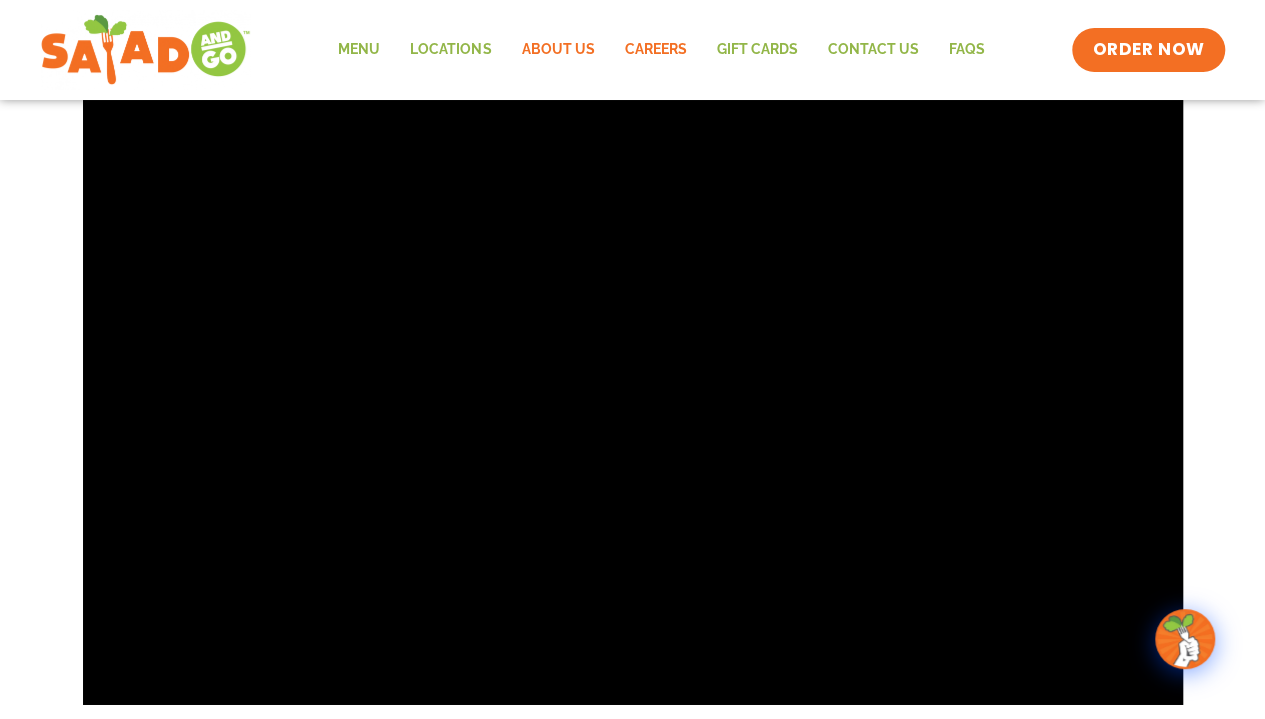 click on "About Us" 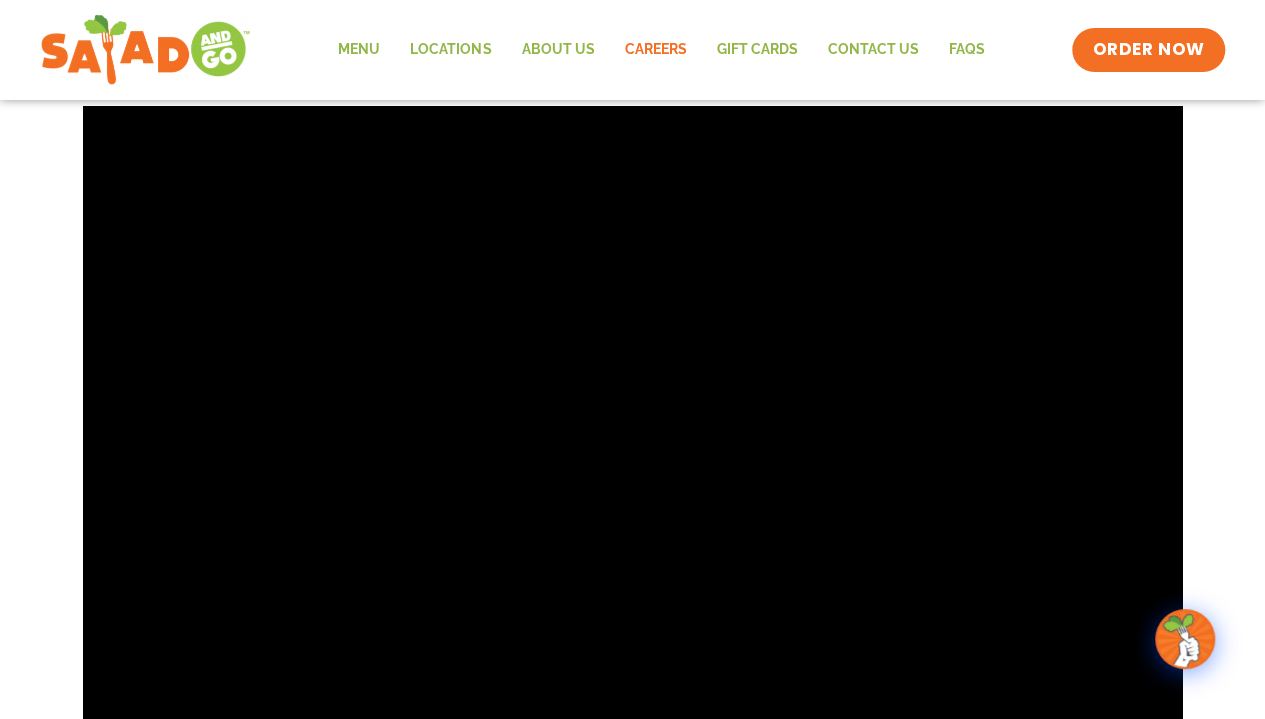 scroll, scrollTop: 2991, scrollLeft: 0, axis: vertical 